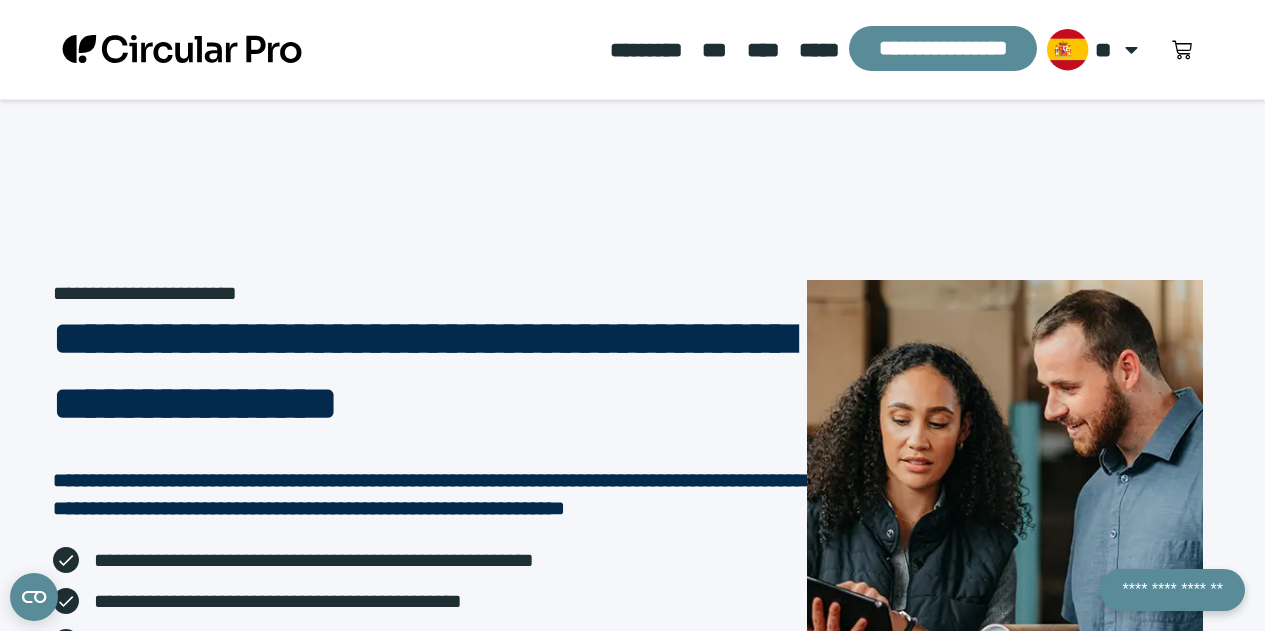 click on "*****" 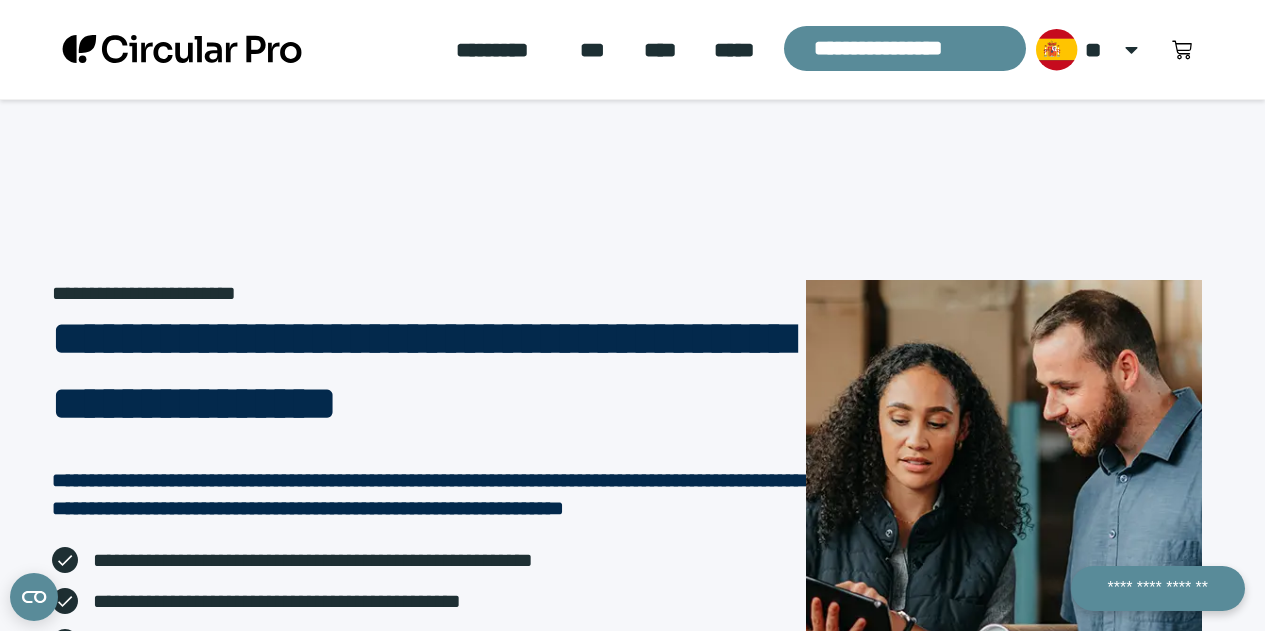 scroll, scrollTop: 0, scrollLeft: 0, axis: both 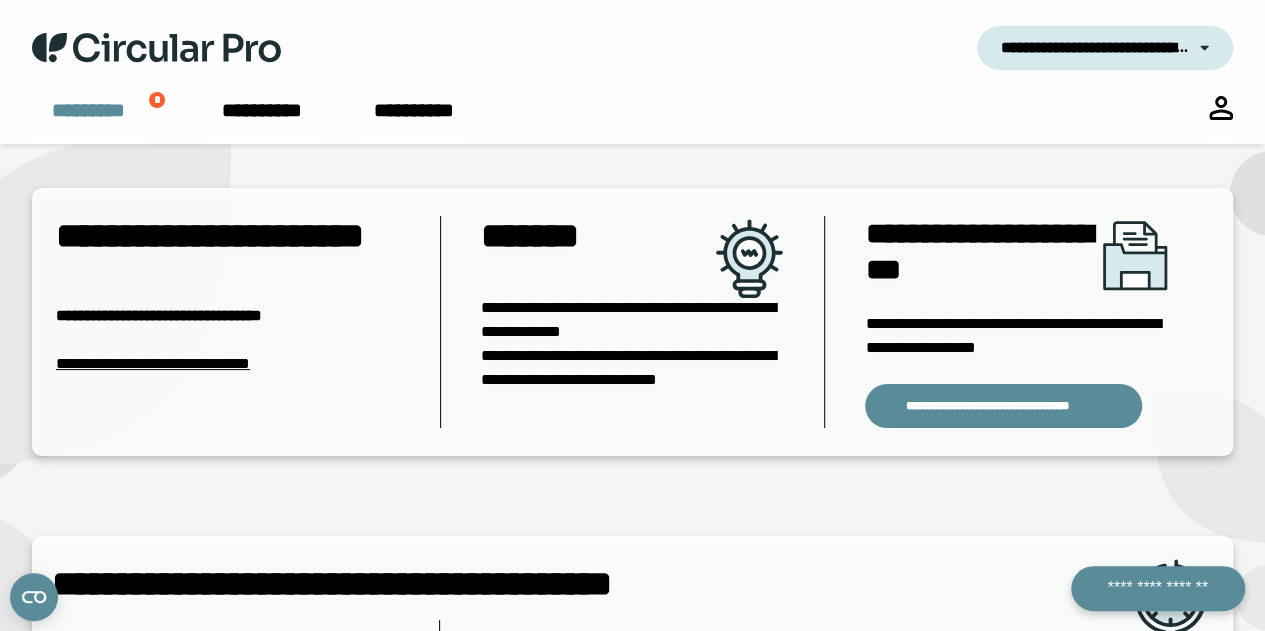 click on "*********" at bounding box center [88, 120] 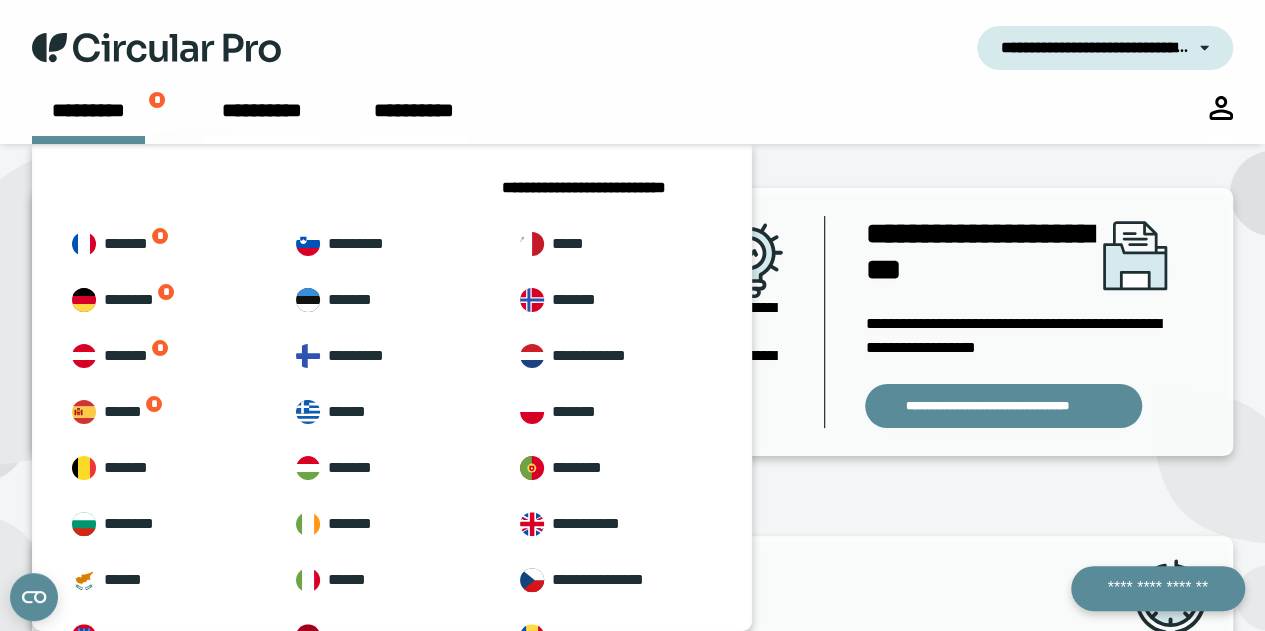 click on "**********" at bounding box center (632, 48) 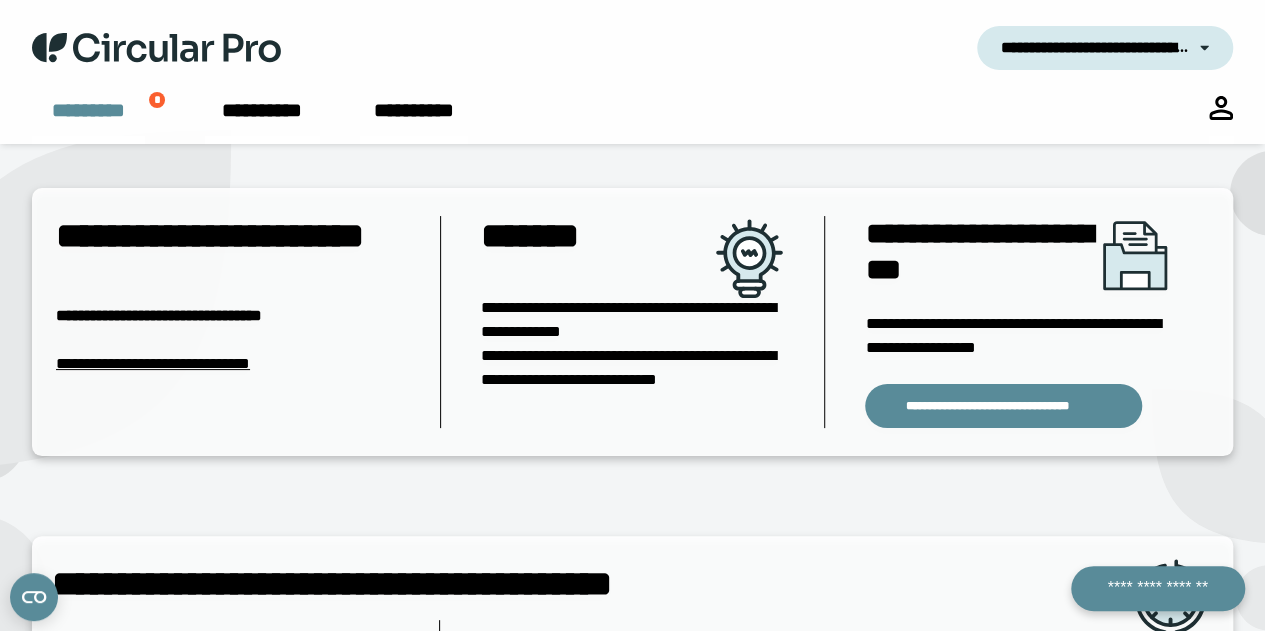click on "*********" at bounding box center [88, 120] 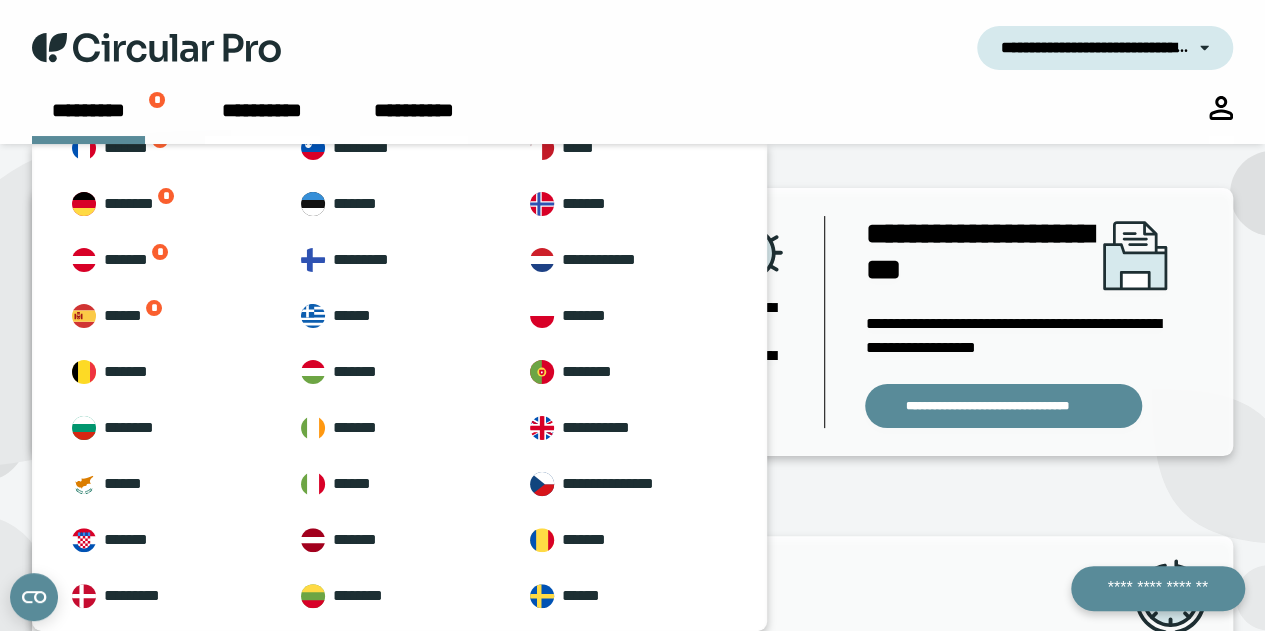 scroll, scrollTop: 168, scrollLeft: 0, axis: vertical 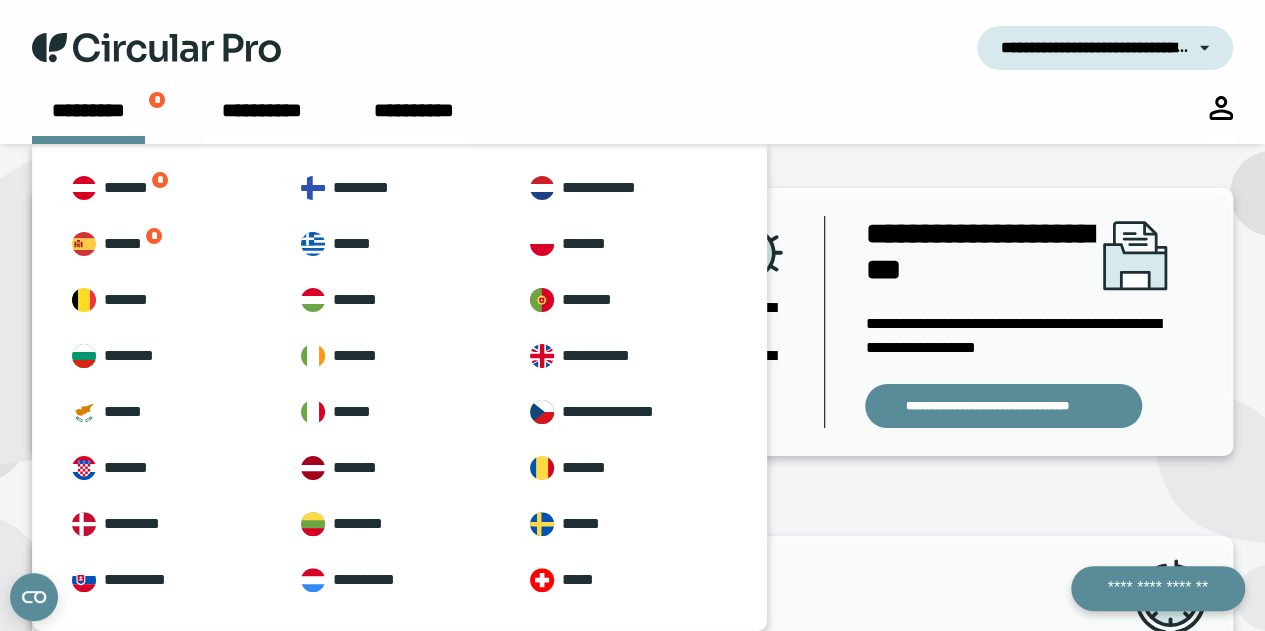 click on "**********" at bounding box center (632, 540) 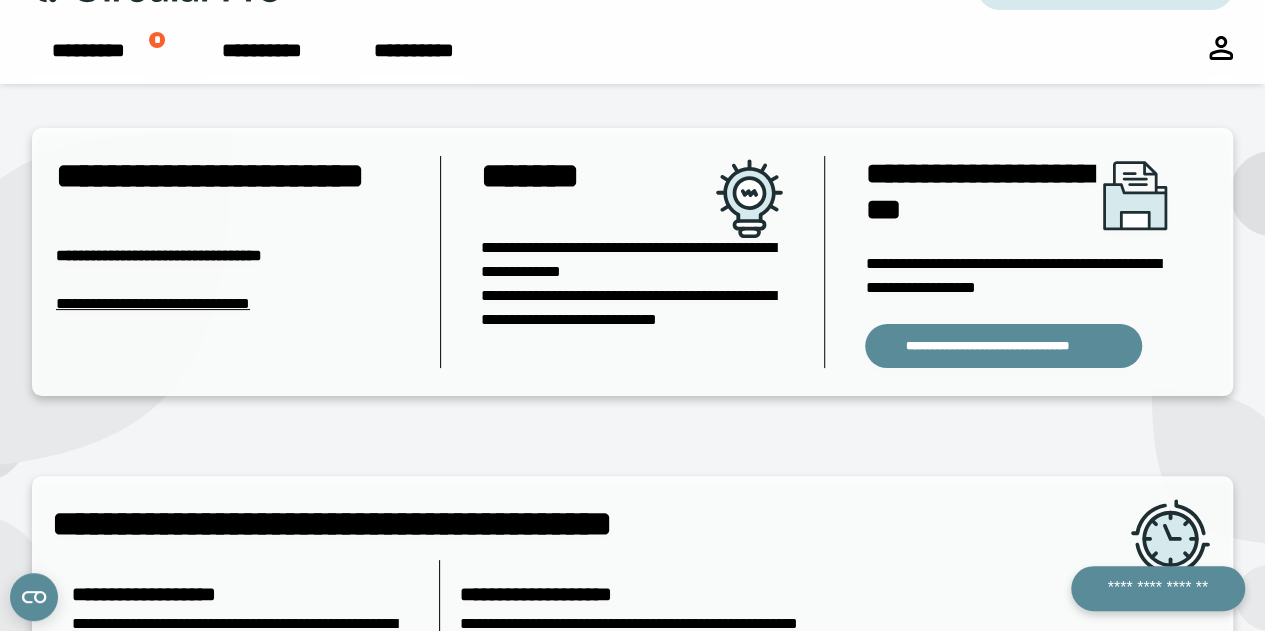 scroll, scrollTop: 0, scrollLeft: 0, axis: both 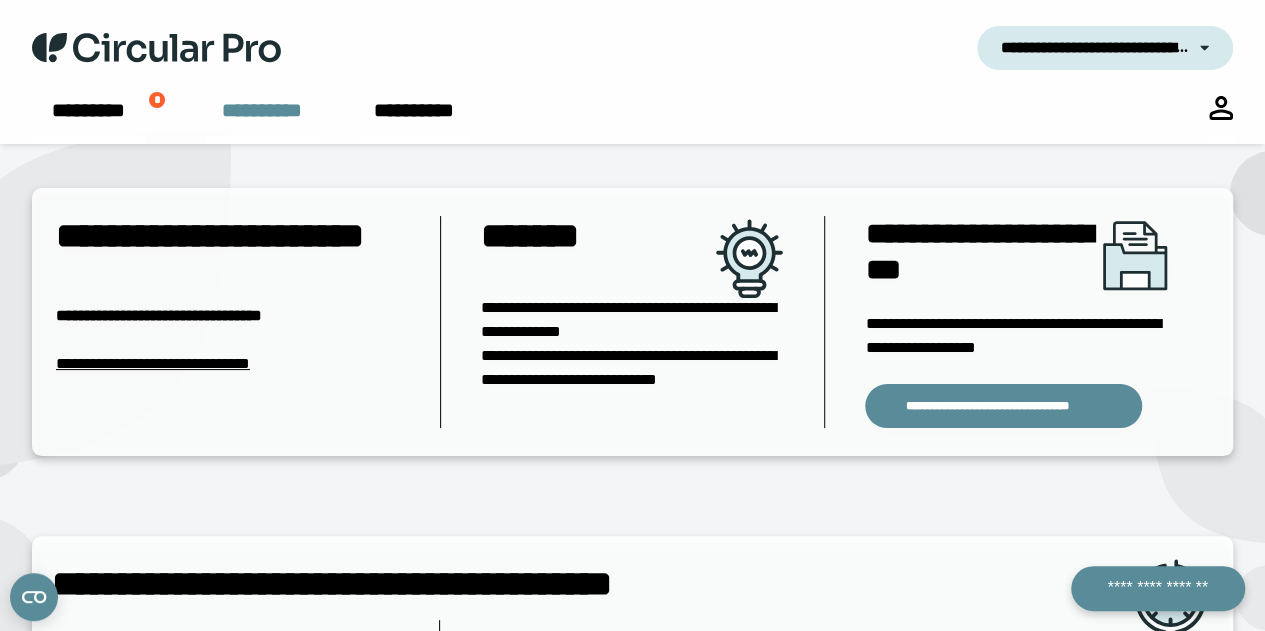 click on "**********" at bounding box center (262, 120) 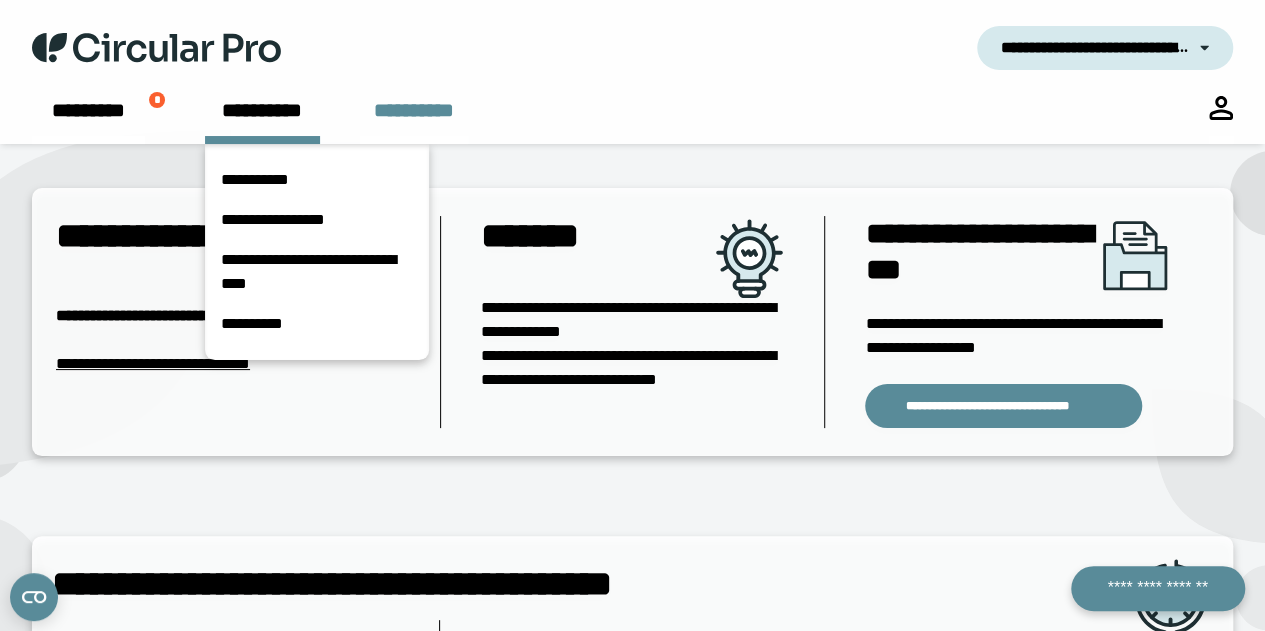click on "**********" at bounding box center [414, 120] 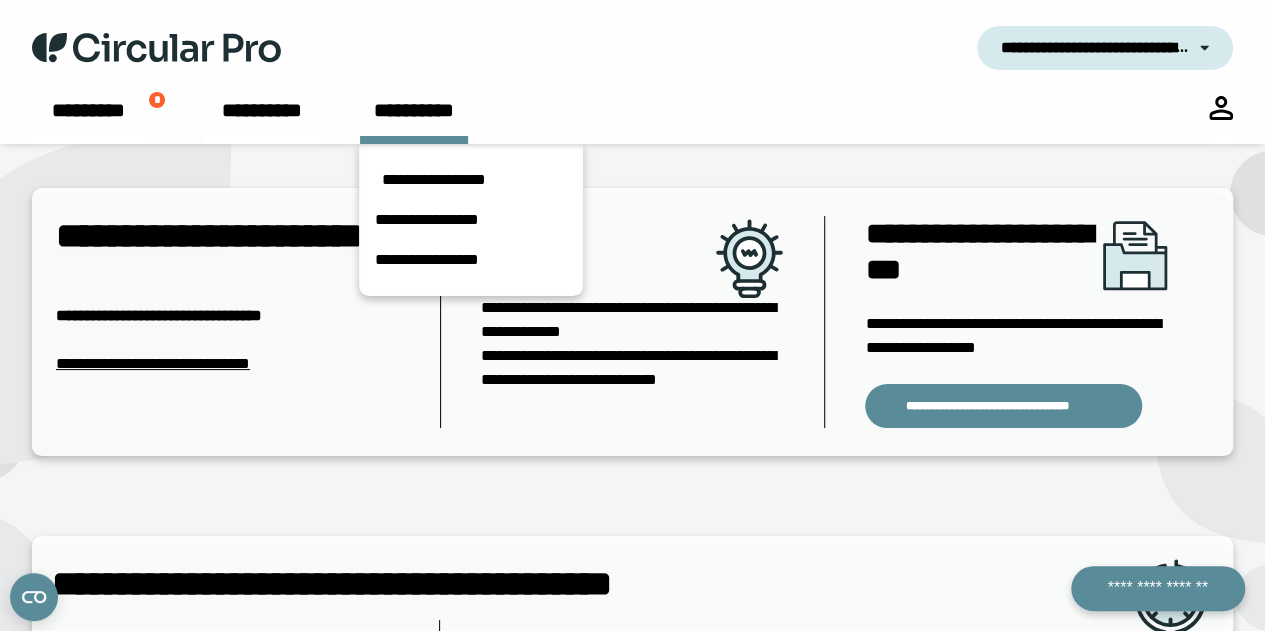 click on "**********" at bounding box center (632, 540) 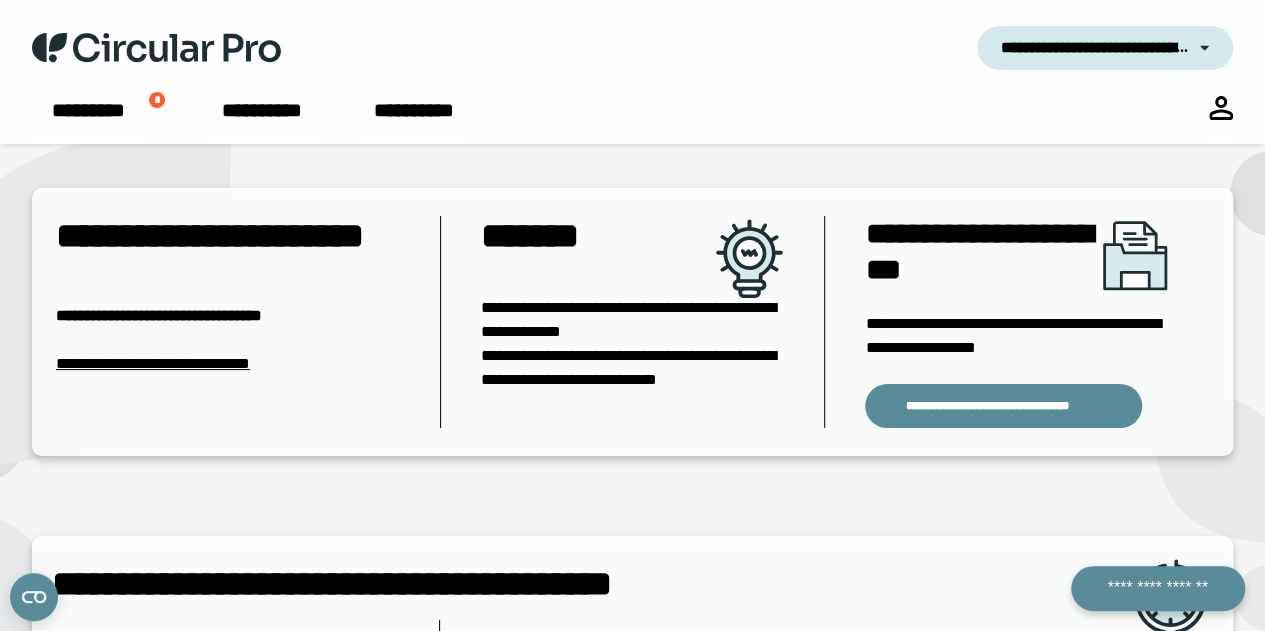 click at bounding box center (1216, 48) 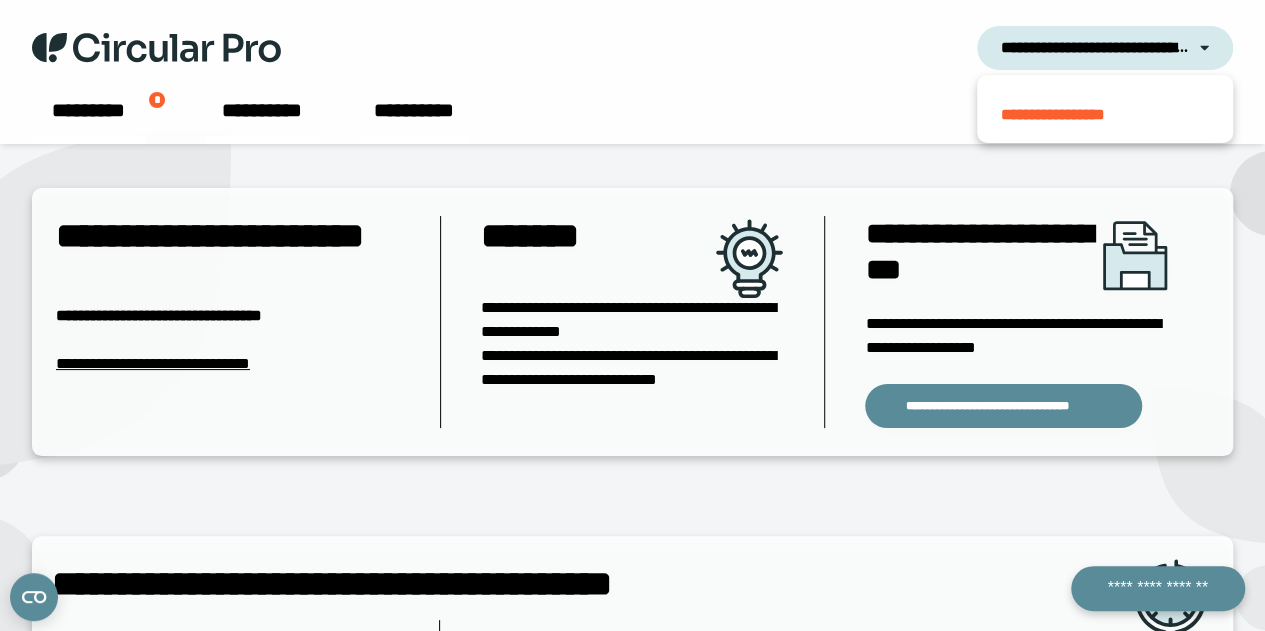 click on "**********" at bounding box center [632, 540] 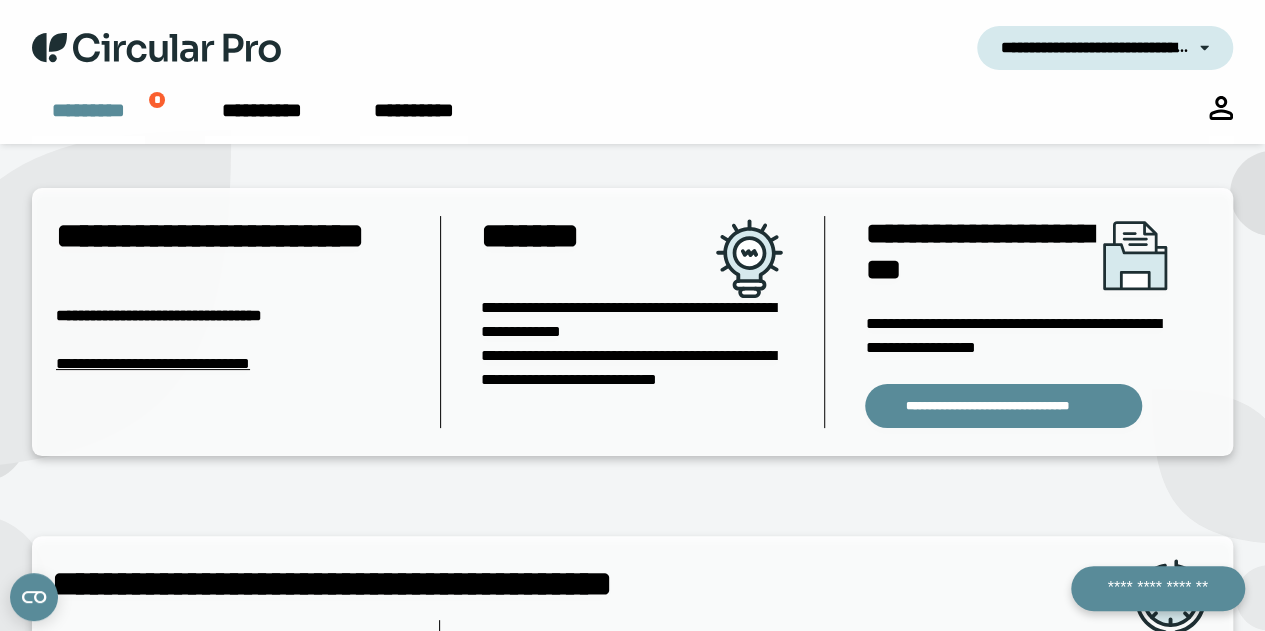 click on "*********" at bounding box center (88, 120) 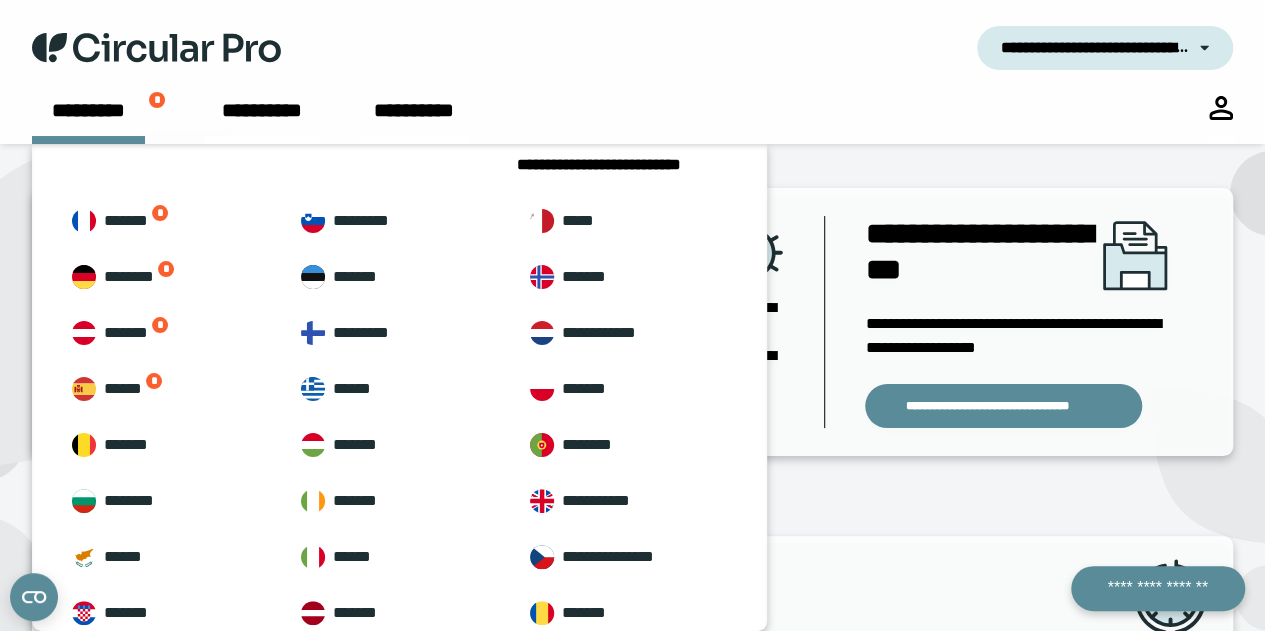 scroll, scrollTop: 0, scrollLeft: 0, axis: both 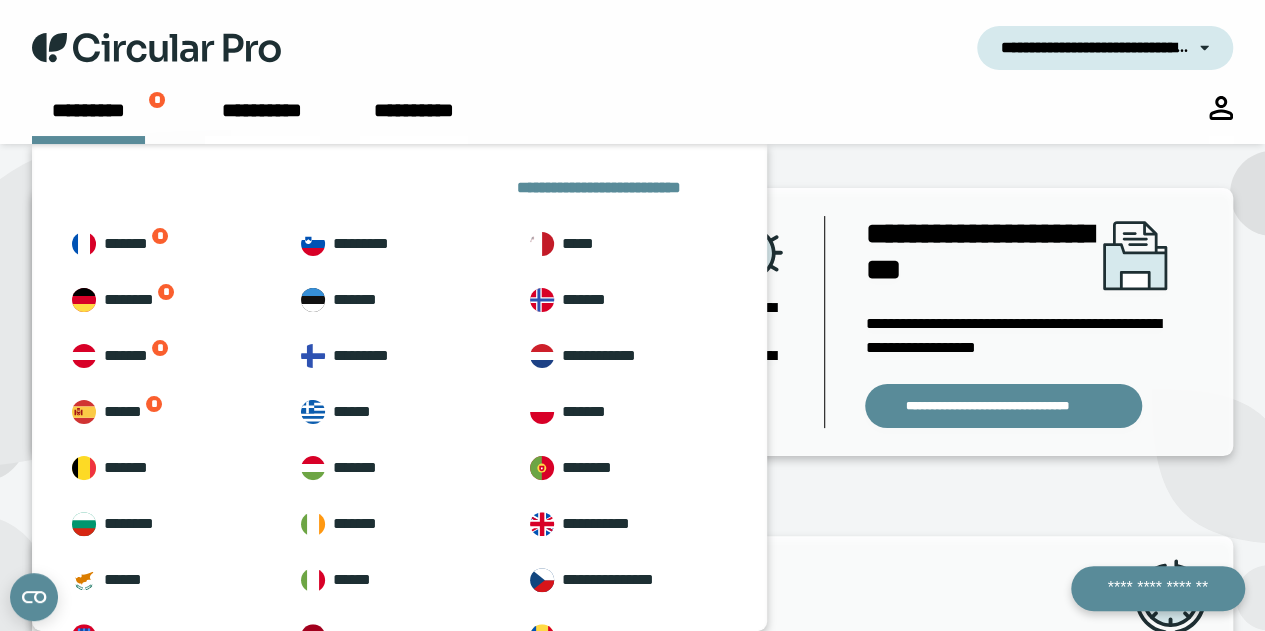 click on "**********" at bounding box center (622, 188) 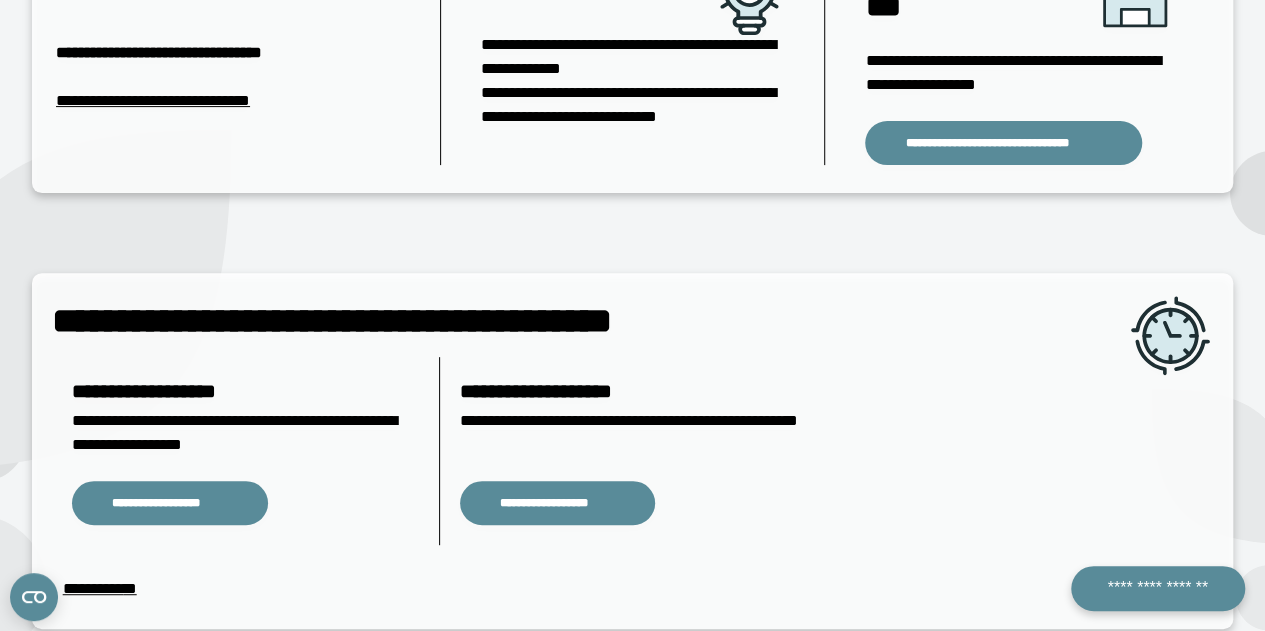 scroll, scrollTop: 414, scrollLeft: 0, axis: vertical 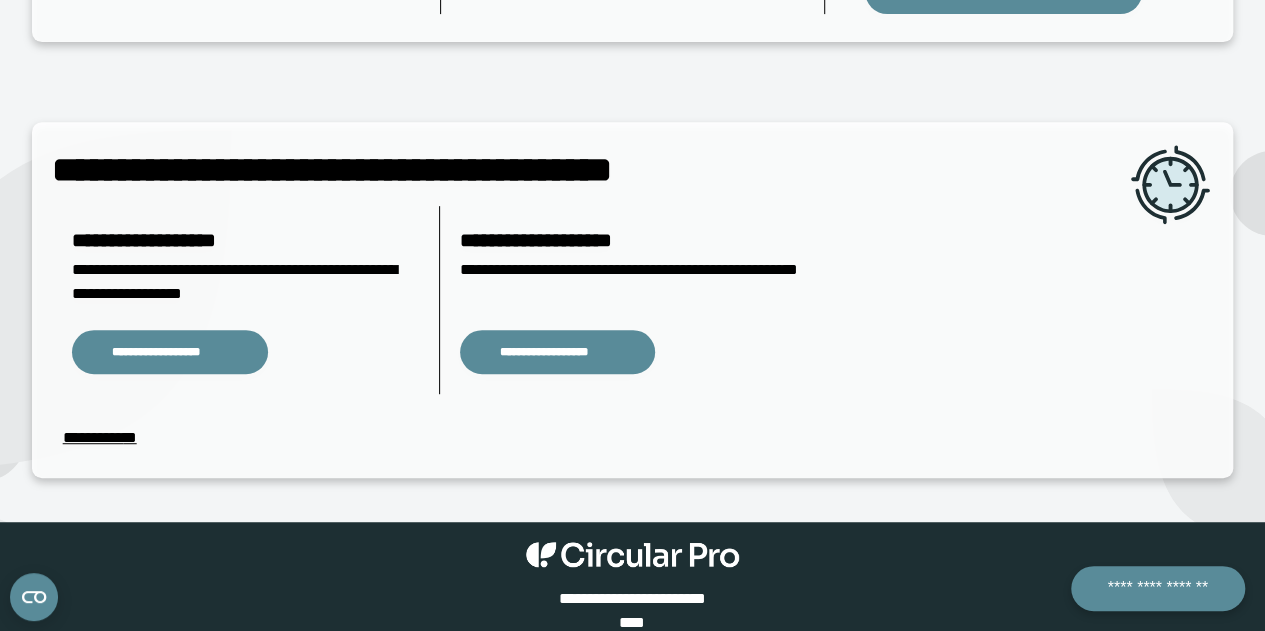 click on "**********" at bounding box center (99, 438) 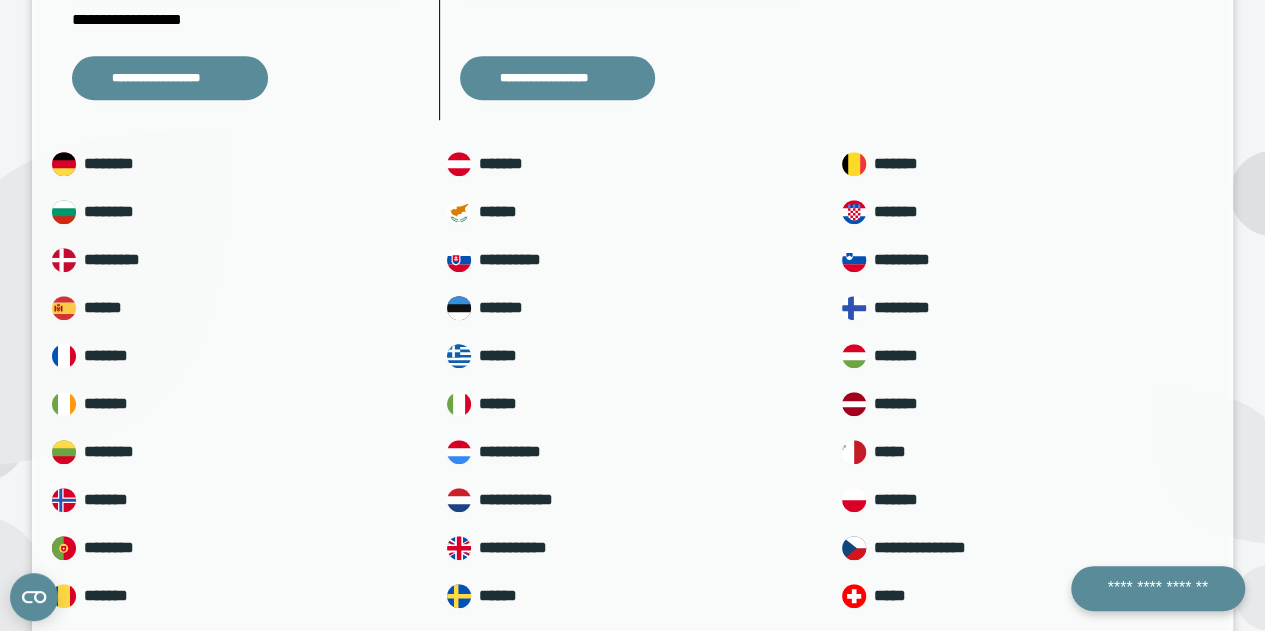 scroll, scrollTop: 686, scrollLeft: 0, axis: vertical 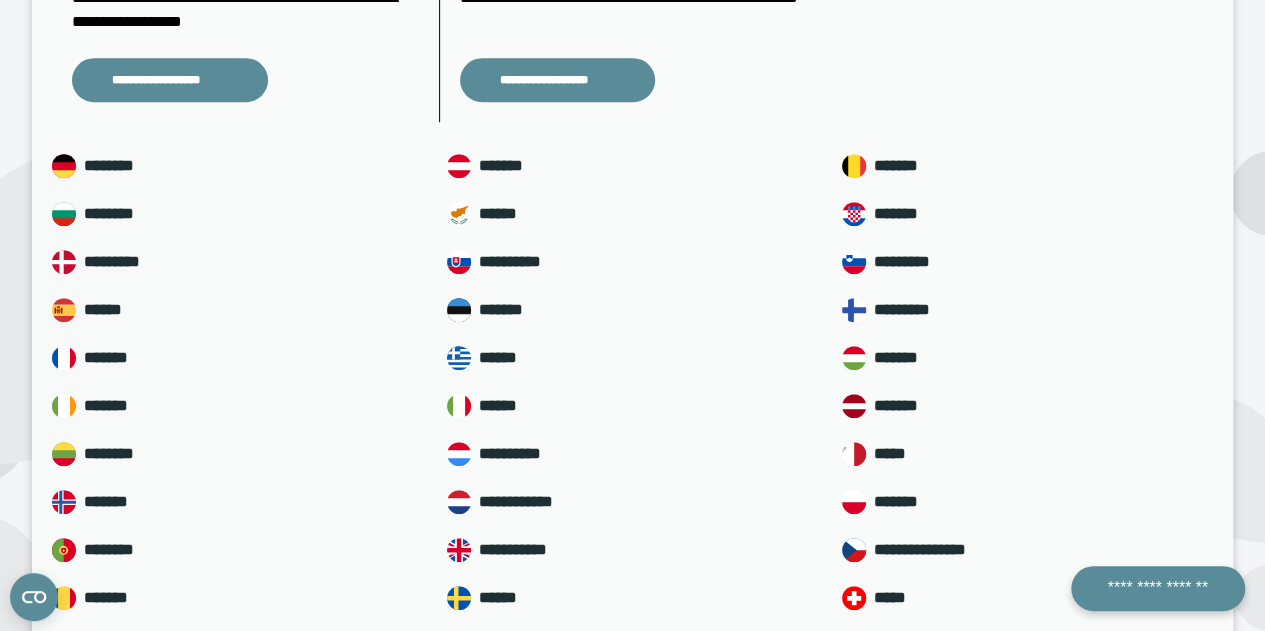 click on "**********" at bounding box center (632, 502) 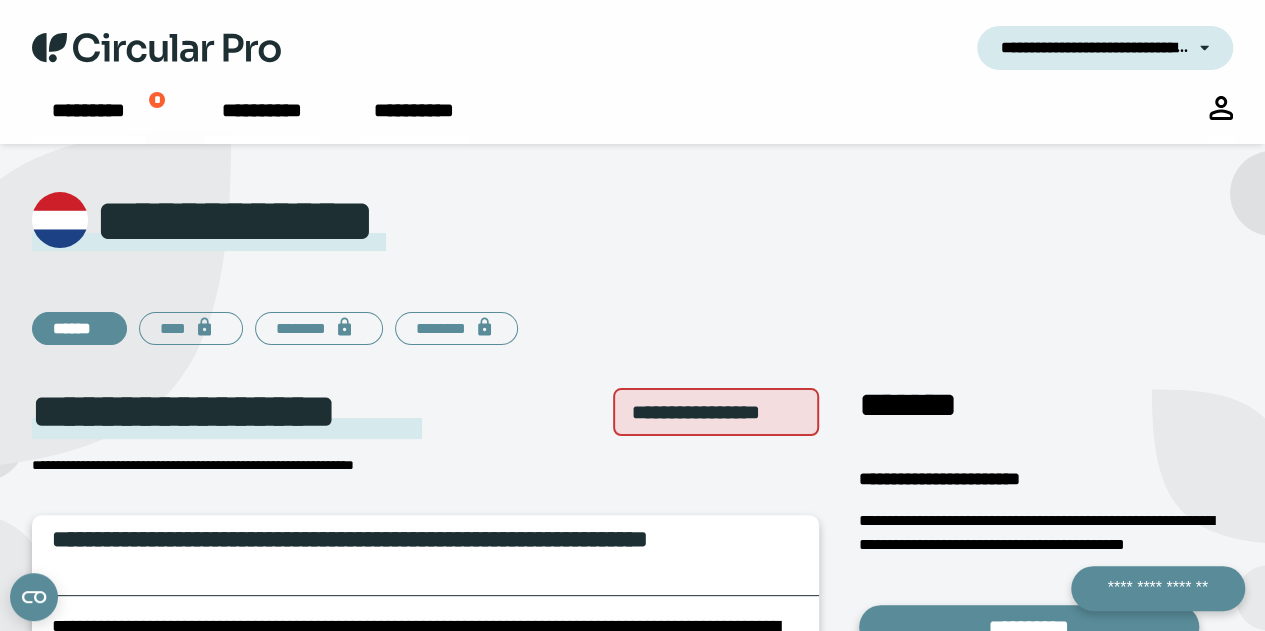 scroll, scrollTop: 200, scrollLeft: 0, axis: vertical 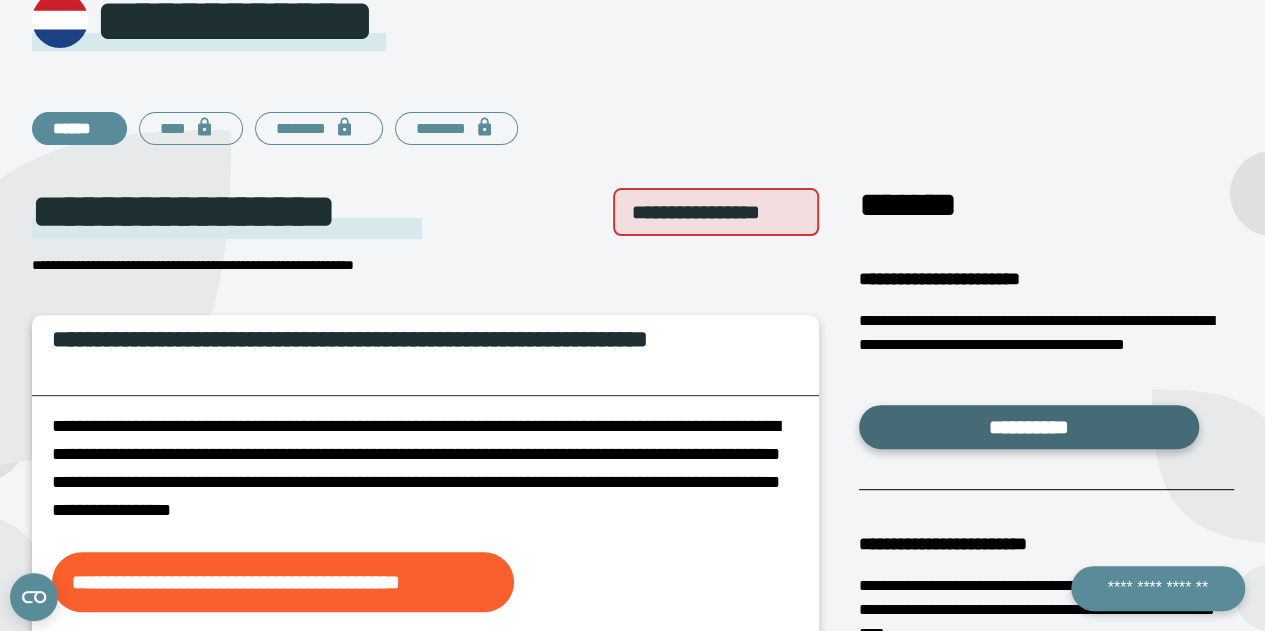 click on "**********" at bounding box center (1029, 427) 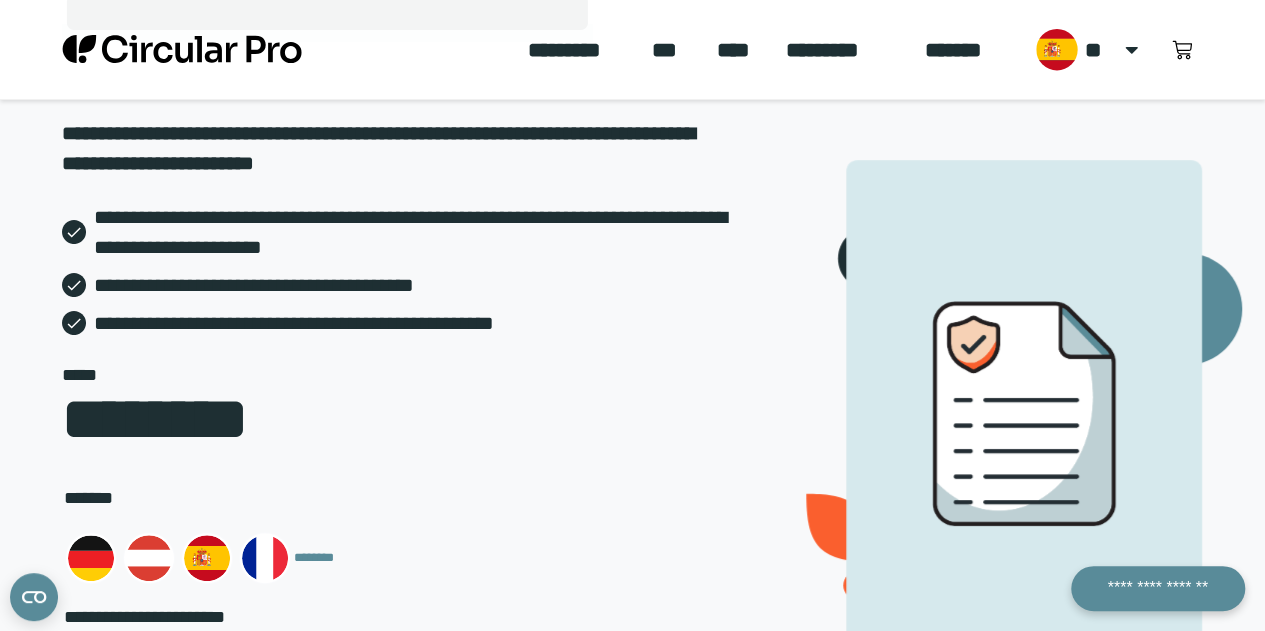 scroll, scrollTop: 0, scrollLeft: 0, axis: both 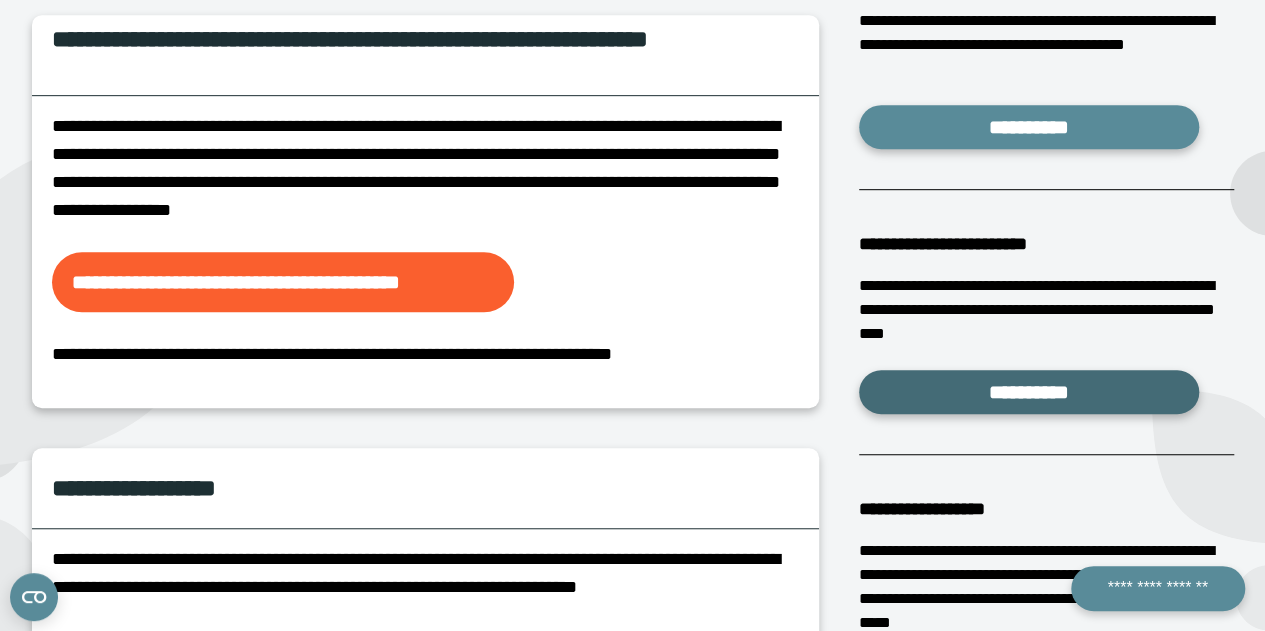 click on "**********" at bounding box center [1029, 392] 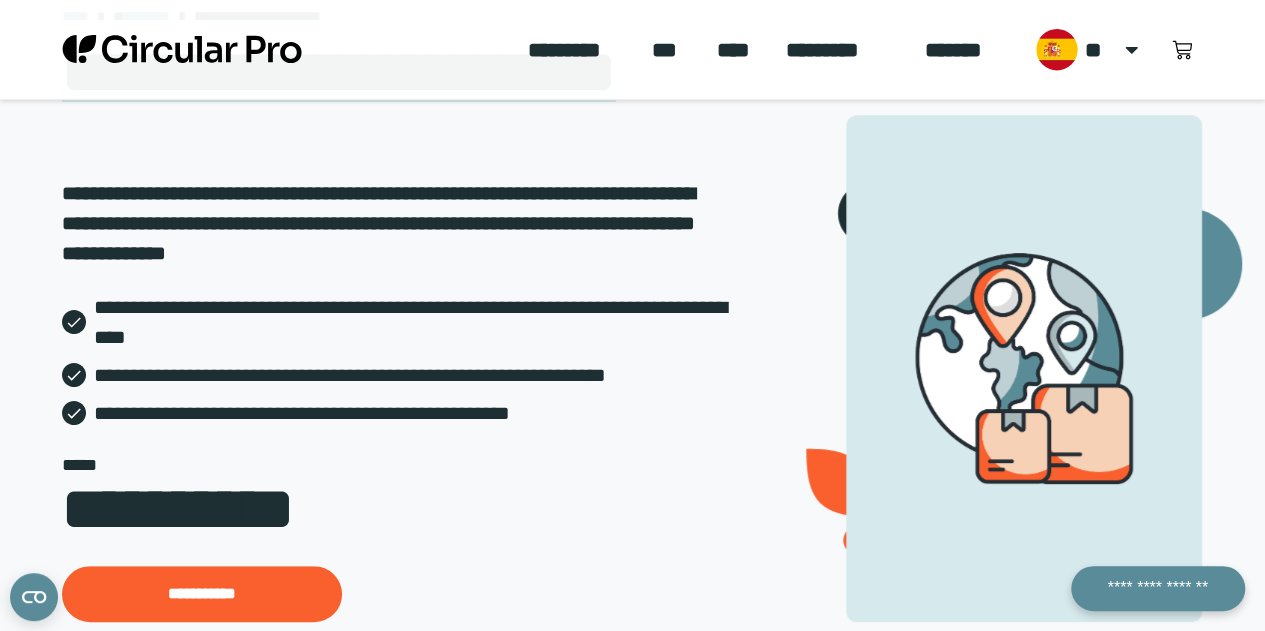 scroll, scrollTop: 0, scrollLeft: 0, axis: both 